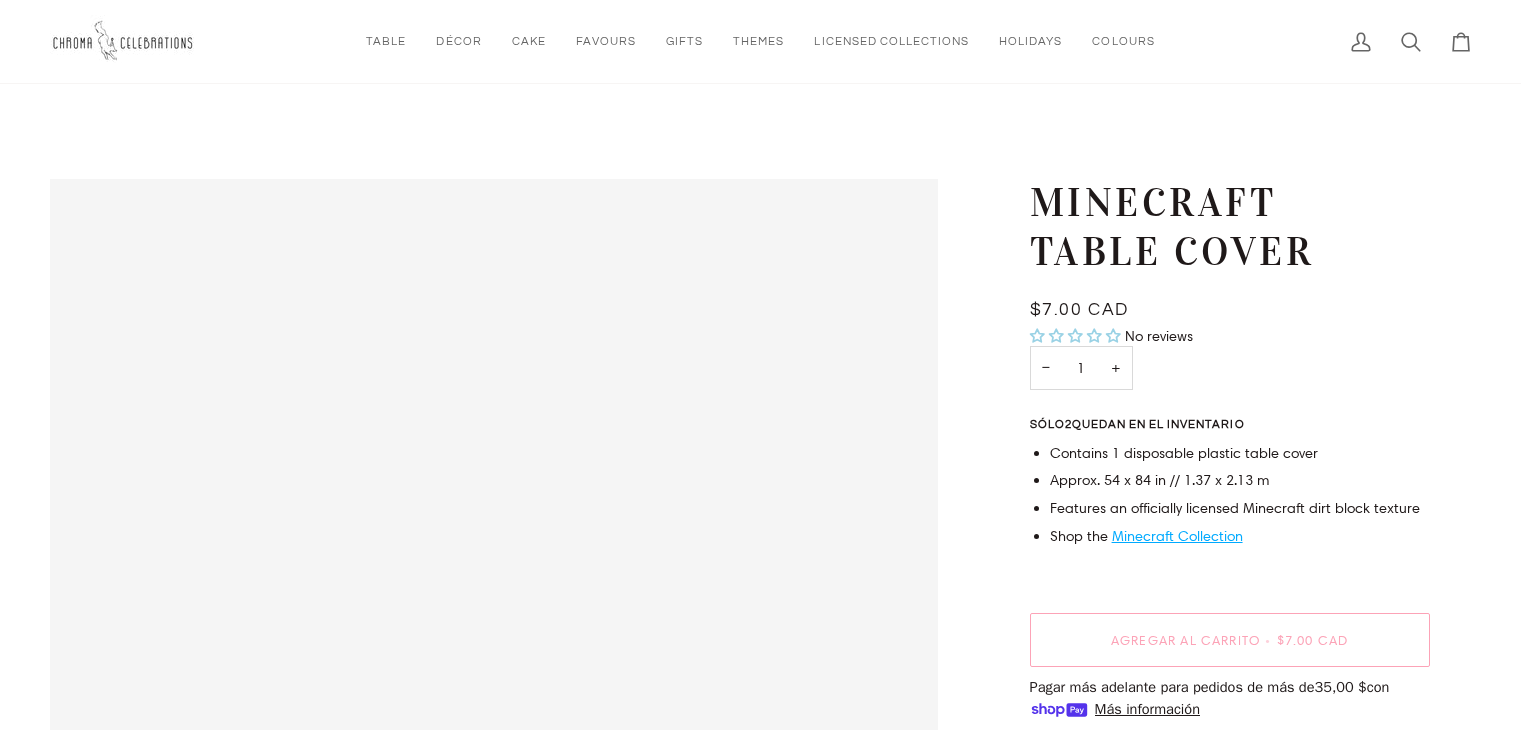 scroll, scrollTop: 0, scrollLeft: 0, axis: both 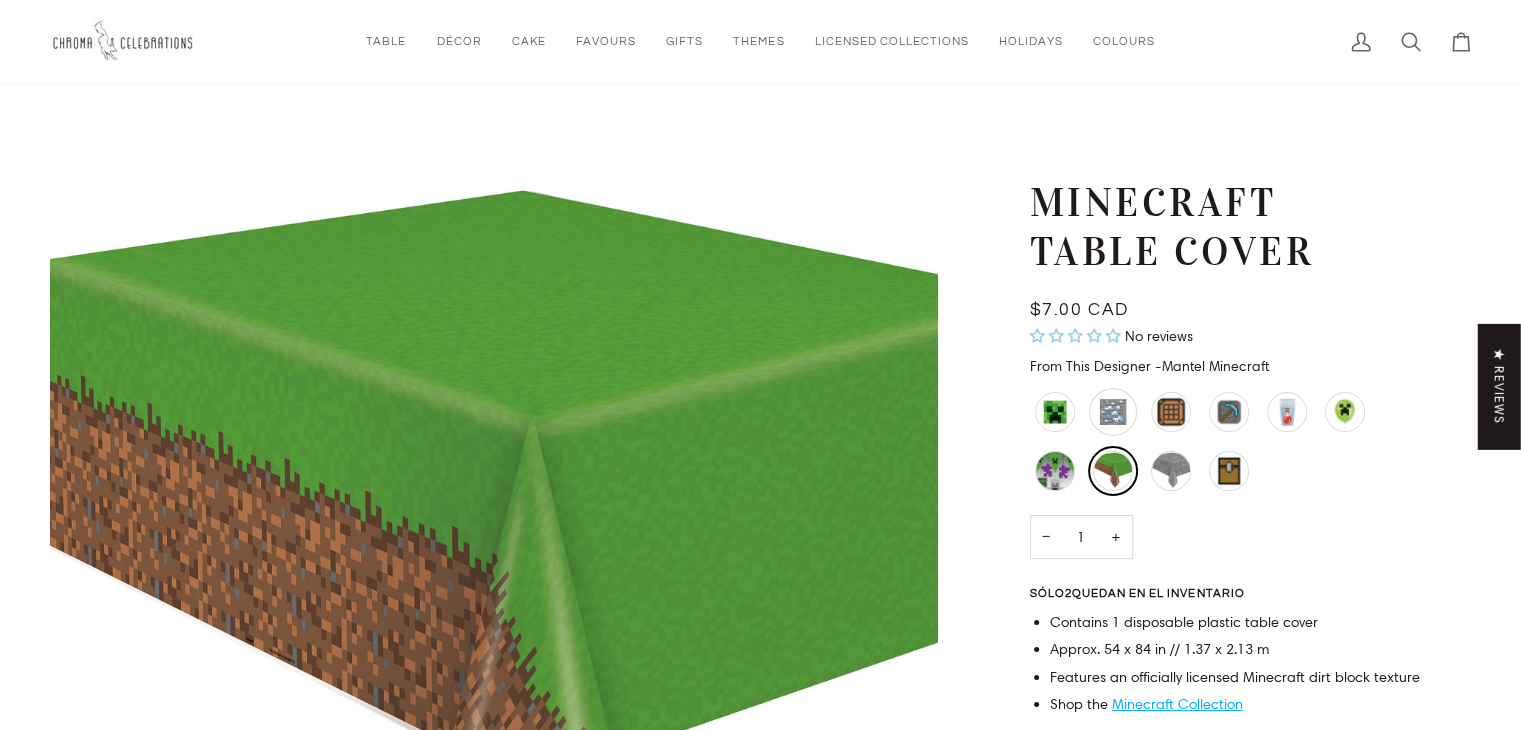 click at bounding box center [1113, 412] 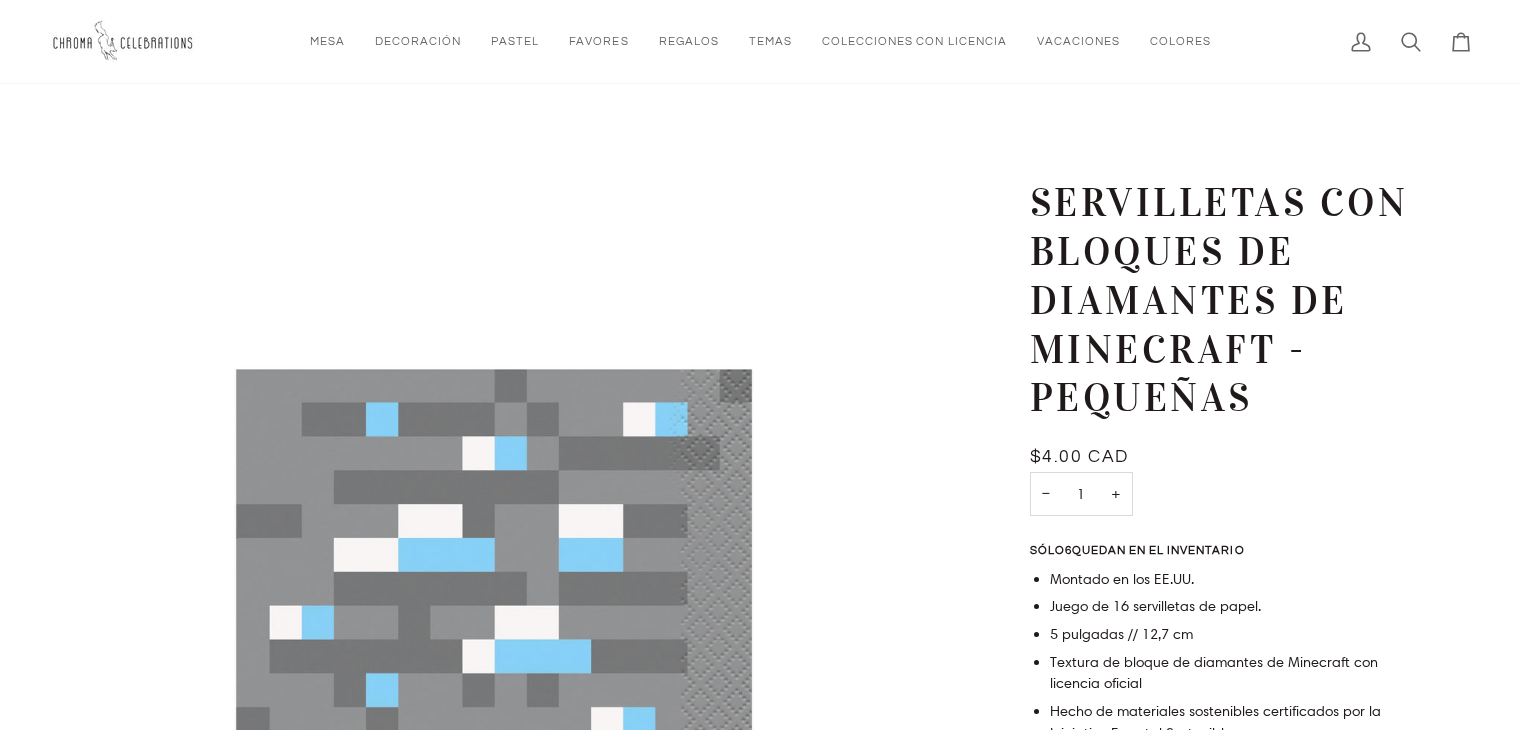 scroll, scrollTop: 0, scrollLeft: 0, axis: both 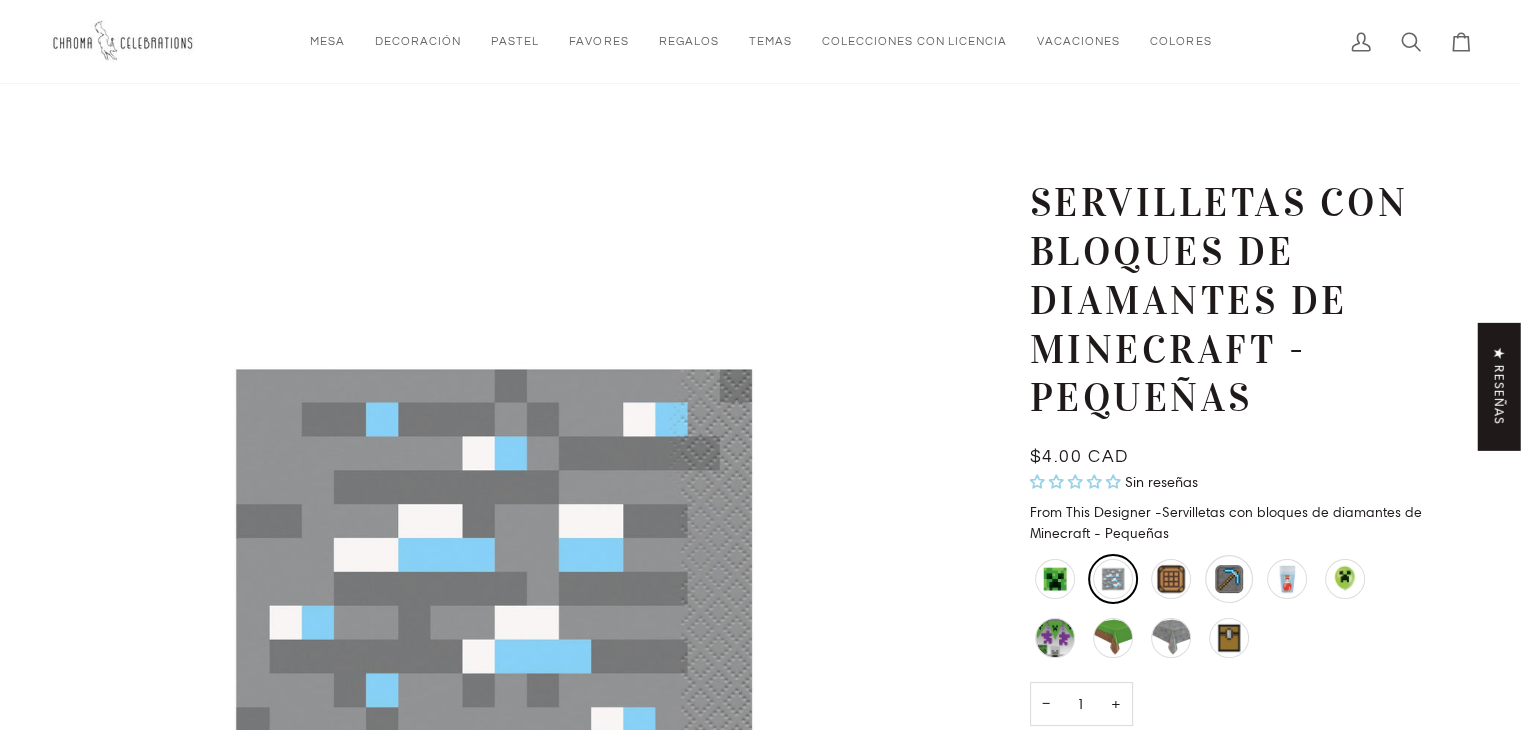 click at bounding box center [1229, 579] 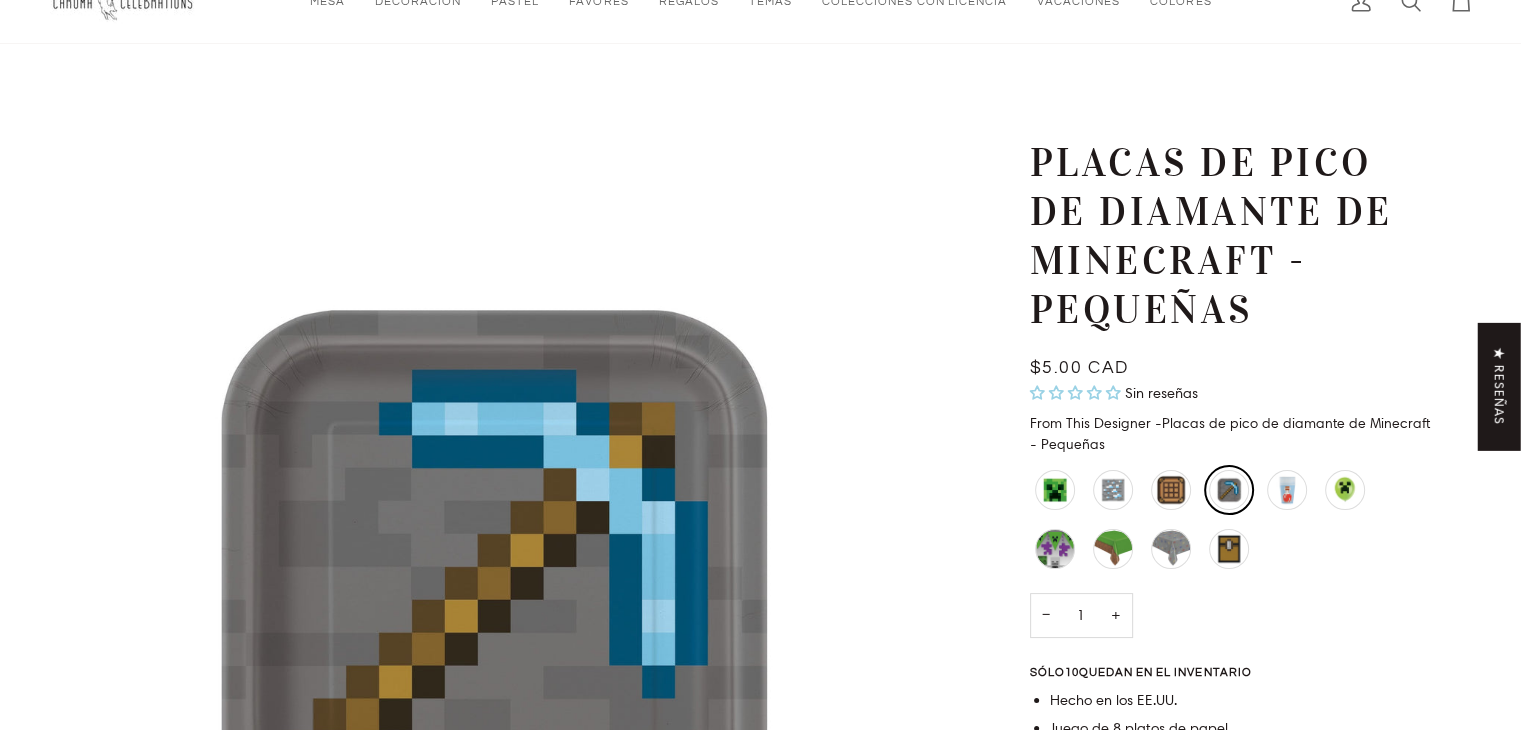 scroll, scrollTop: 80, scrollLeft: 0, axis: vertical 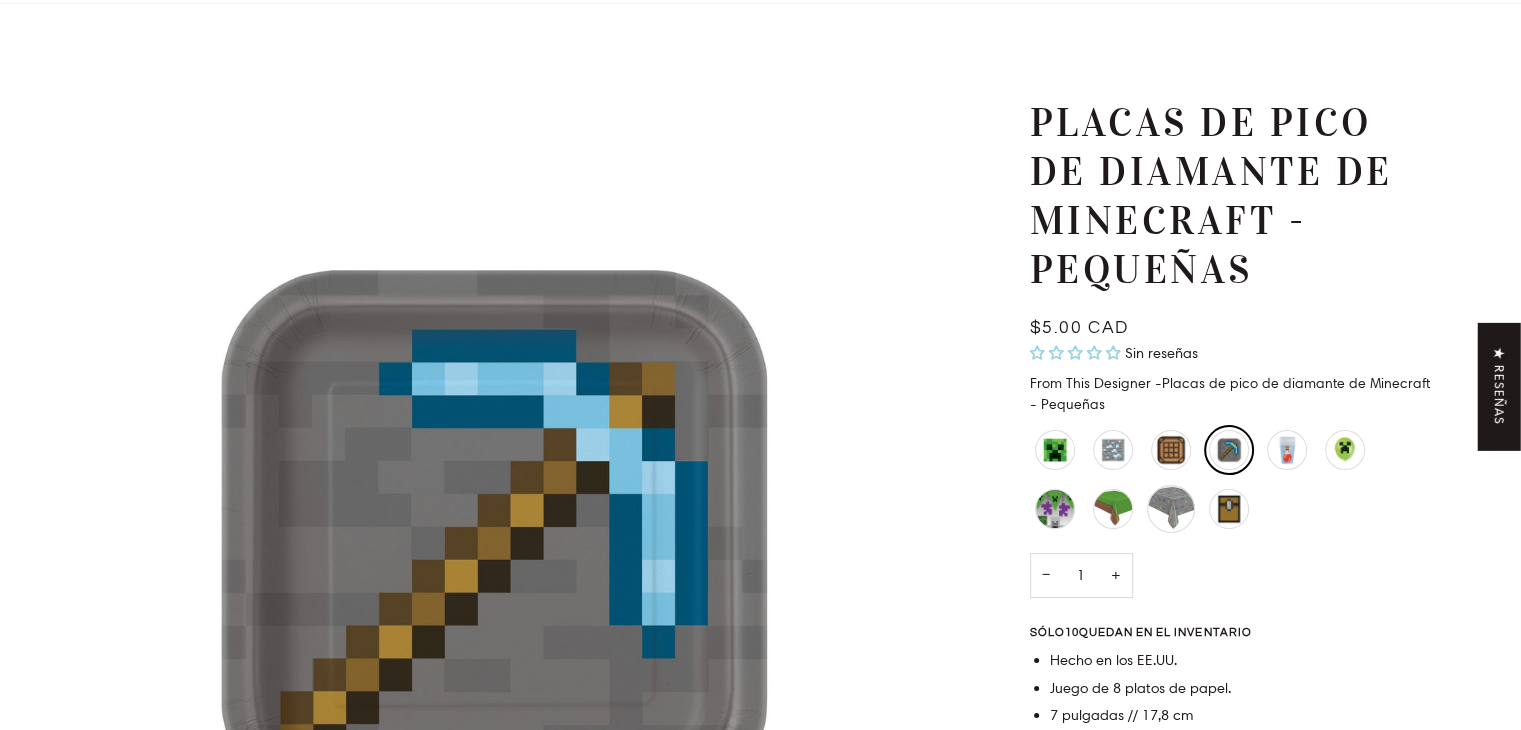 click at bounding box center (1171, 509) 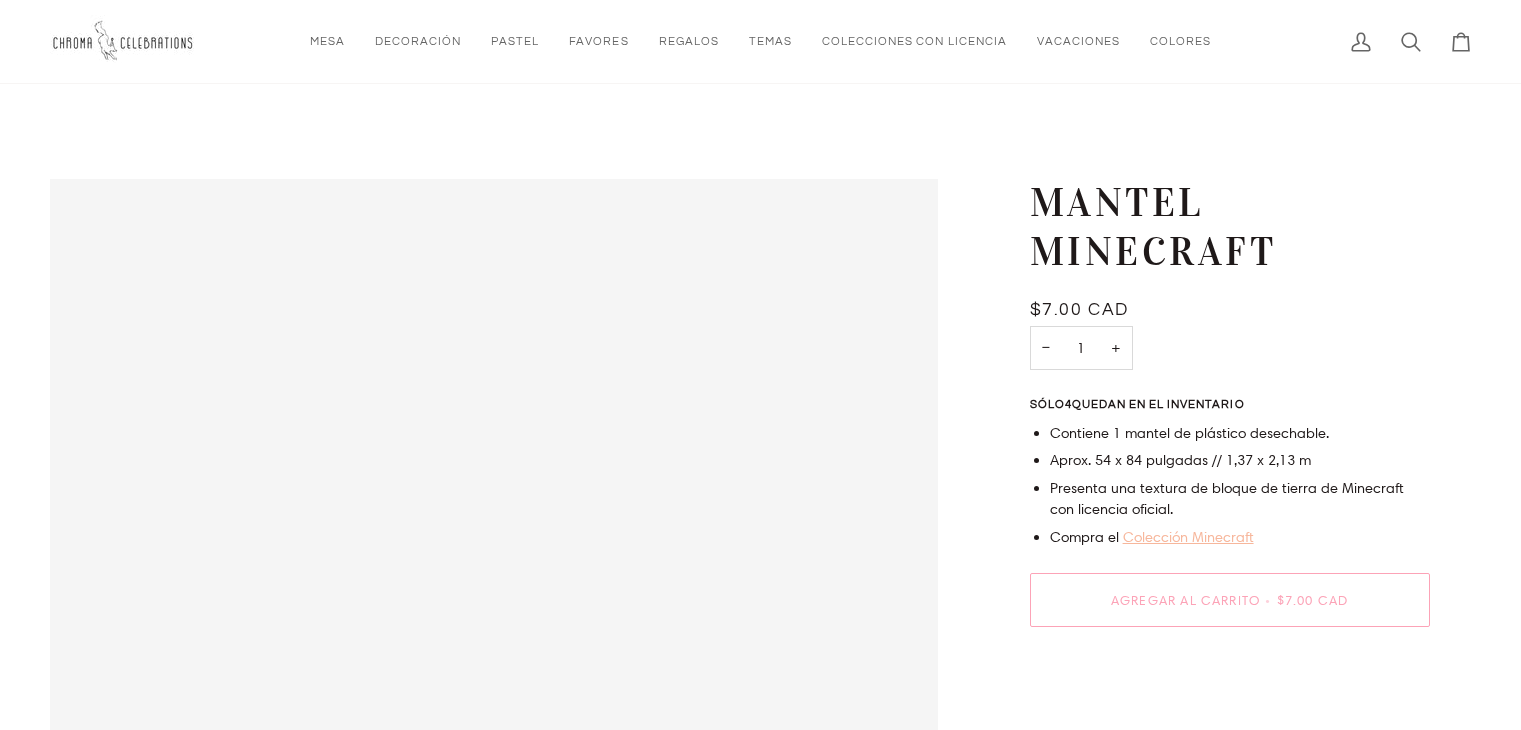 scroll, scrollTop: 0, scrollLeft: 0, axis: both 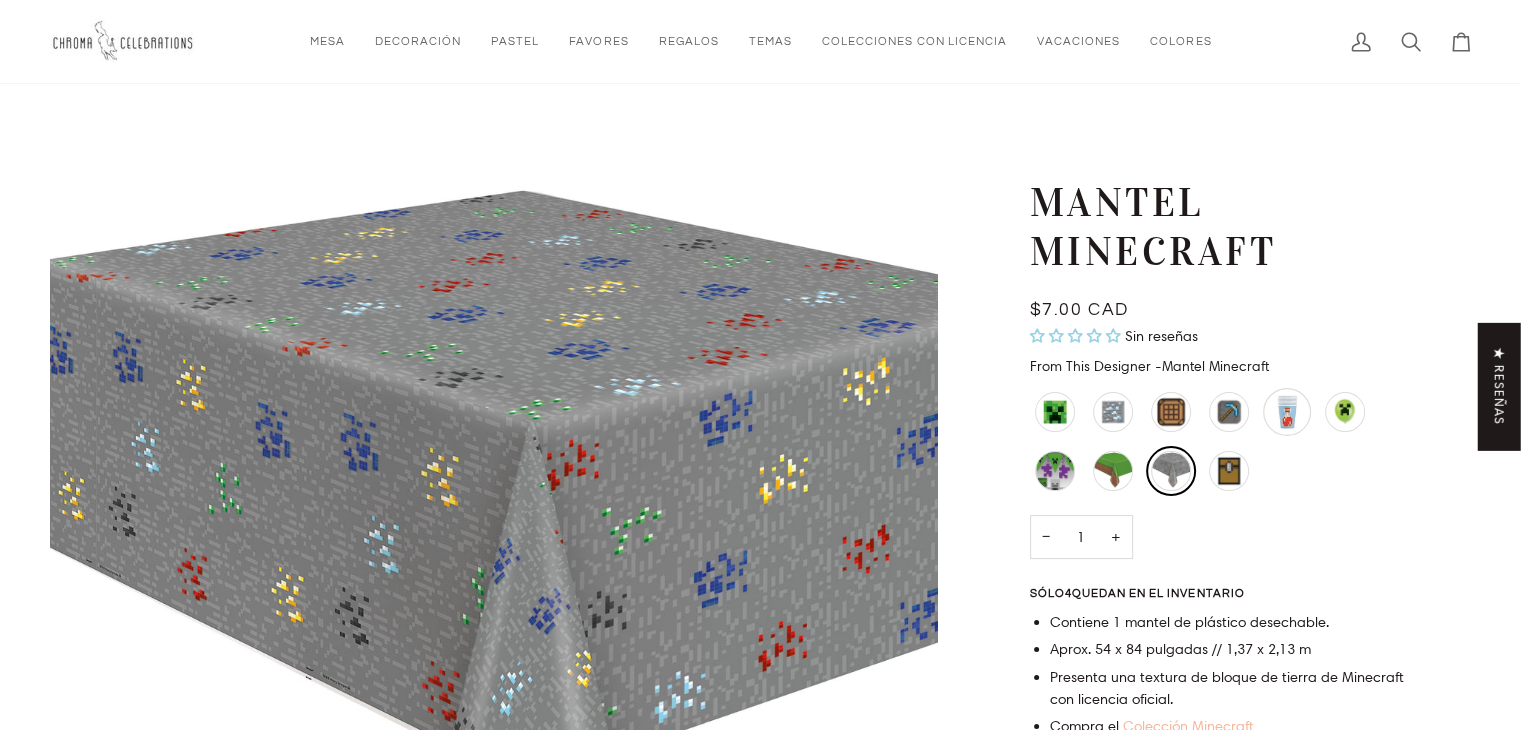 click at bounding box center (1287, 412) 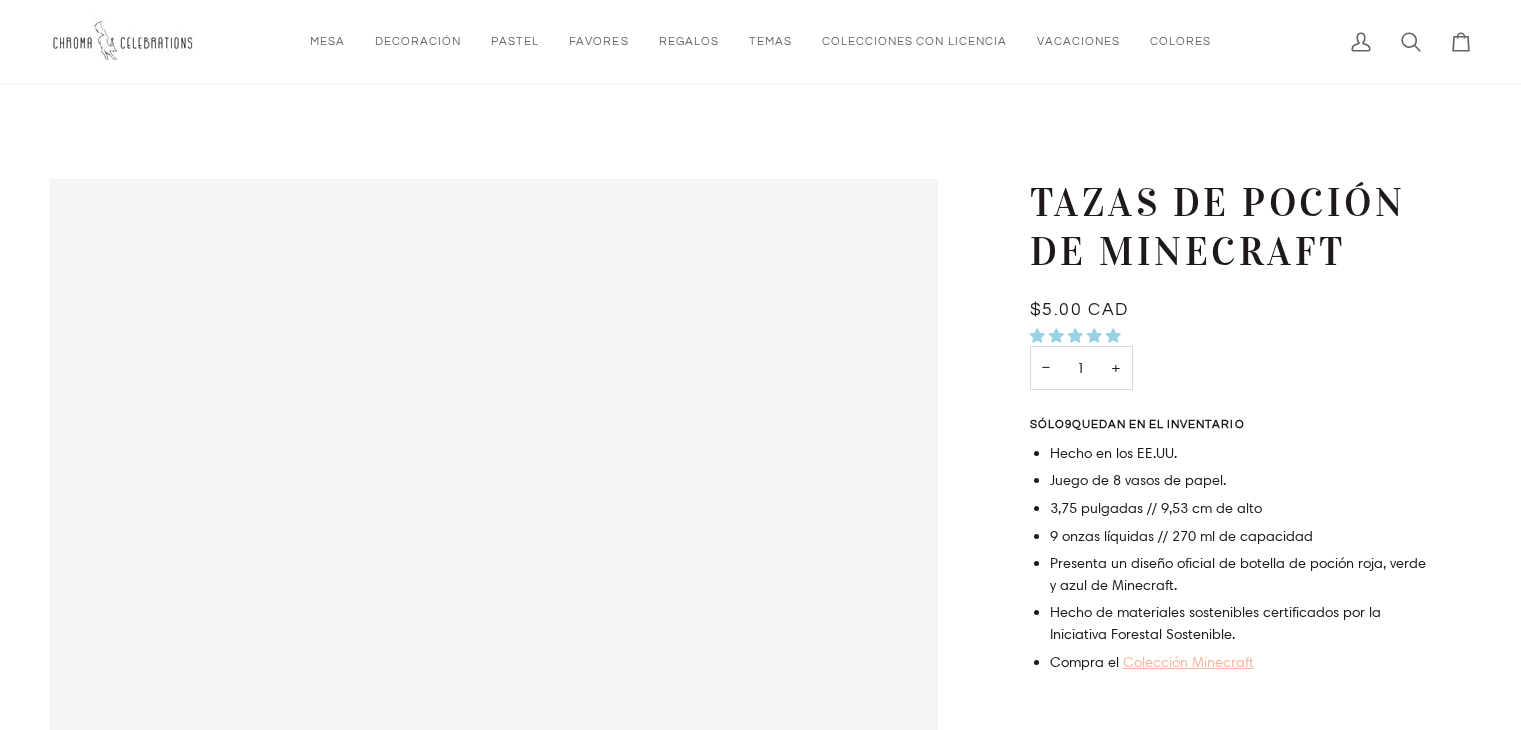 scroll, scrollTop: 0, scrollLeft: 0, axis: both 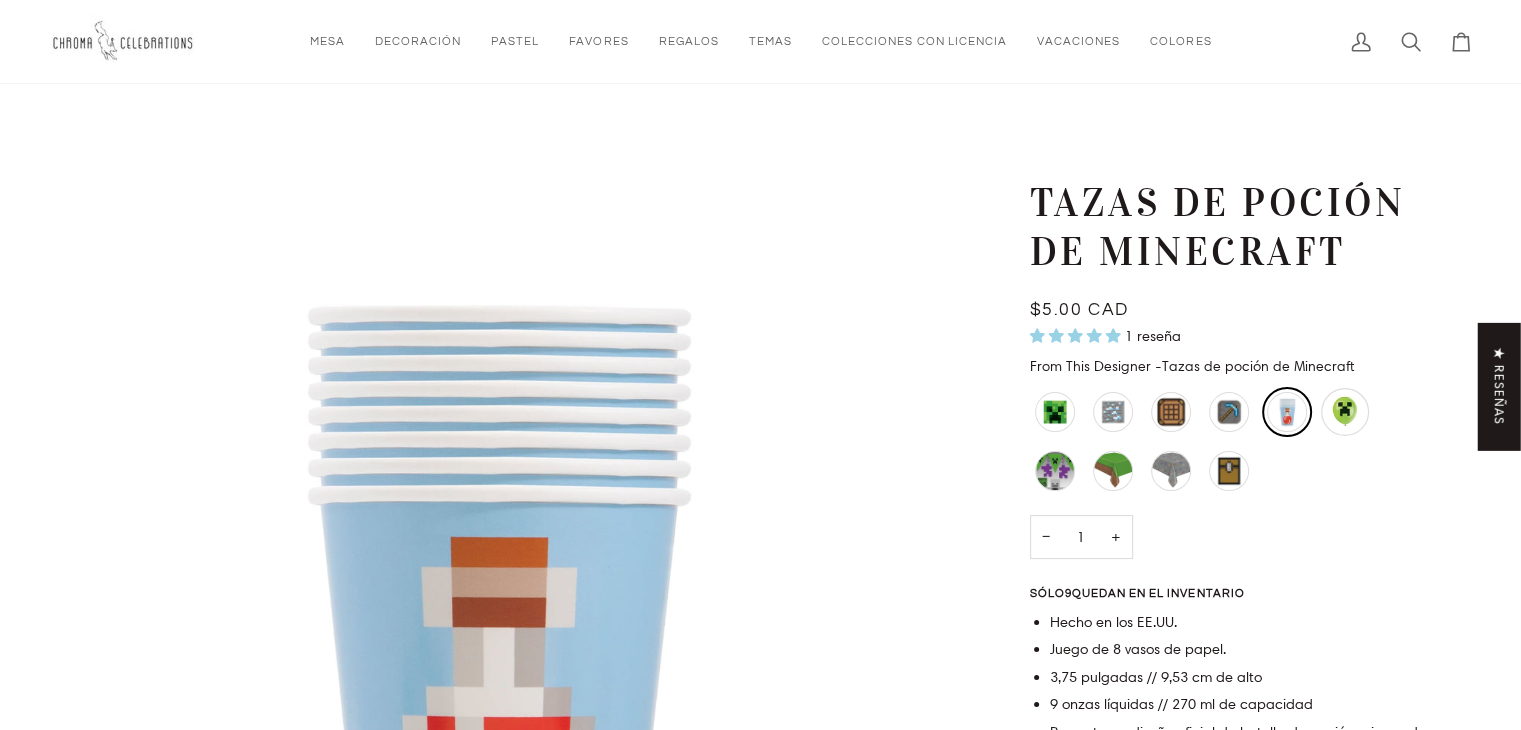 click at bounding box center (1345, 412) 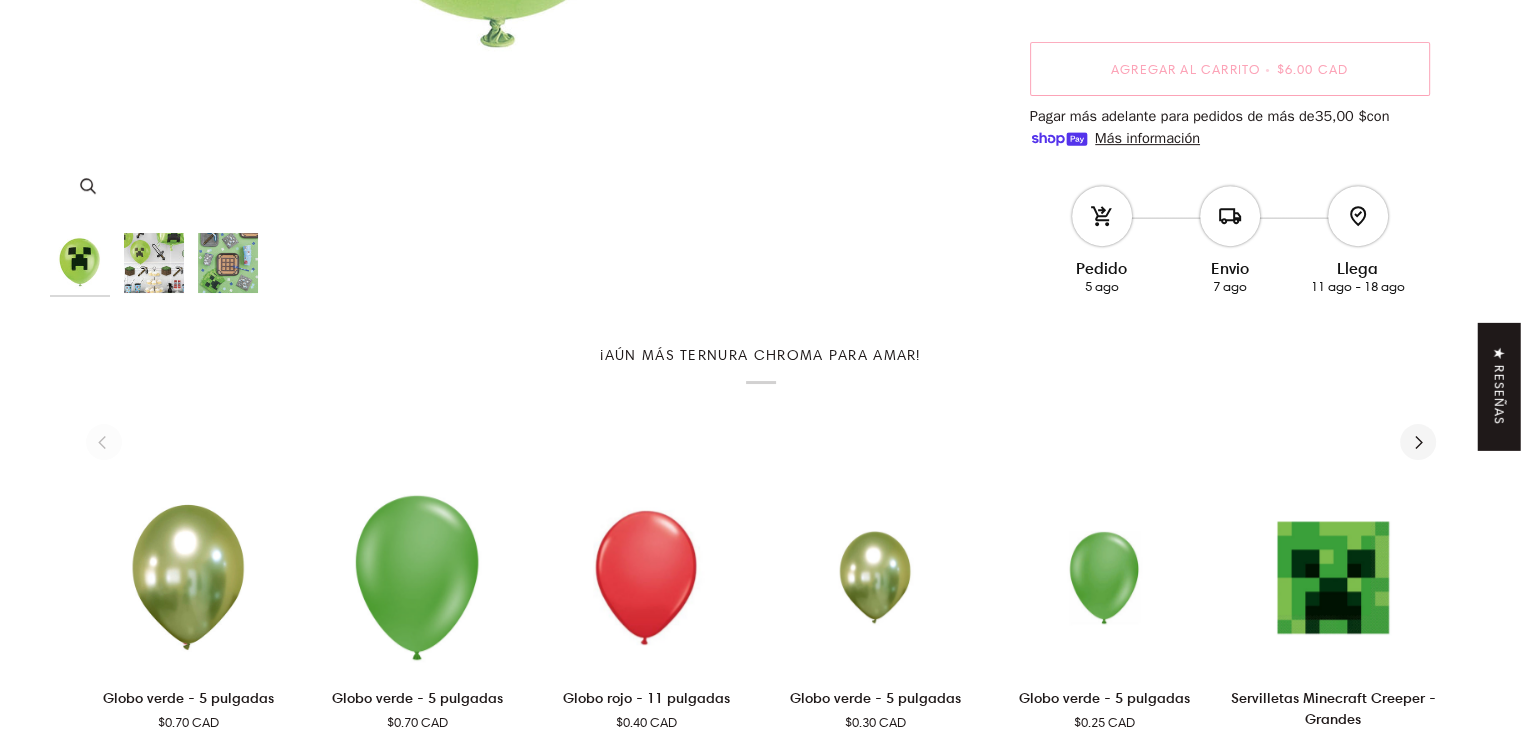 scroll, scrollTop: 920, scrollLeft: 0, axis: vertical 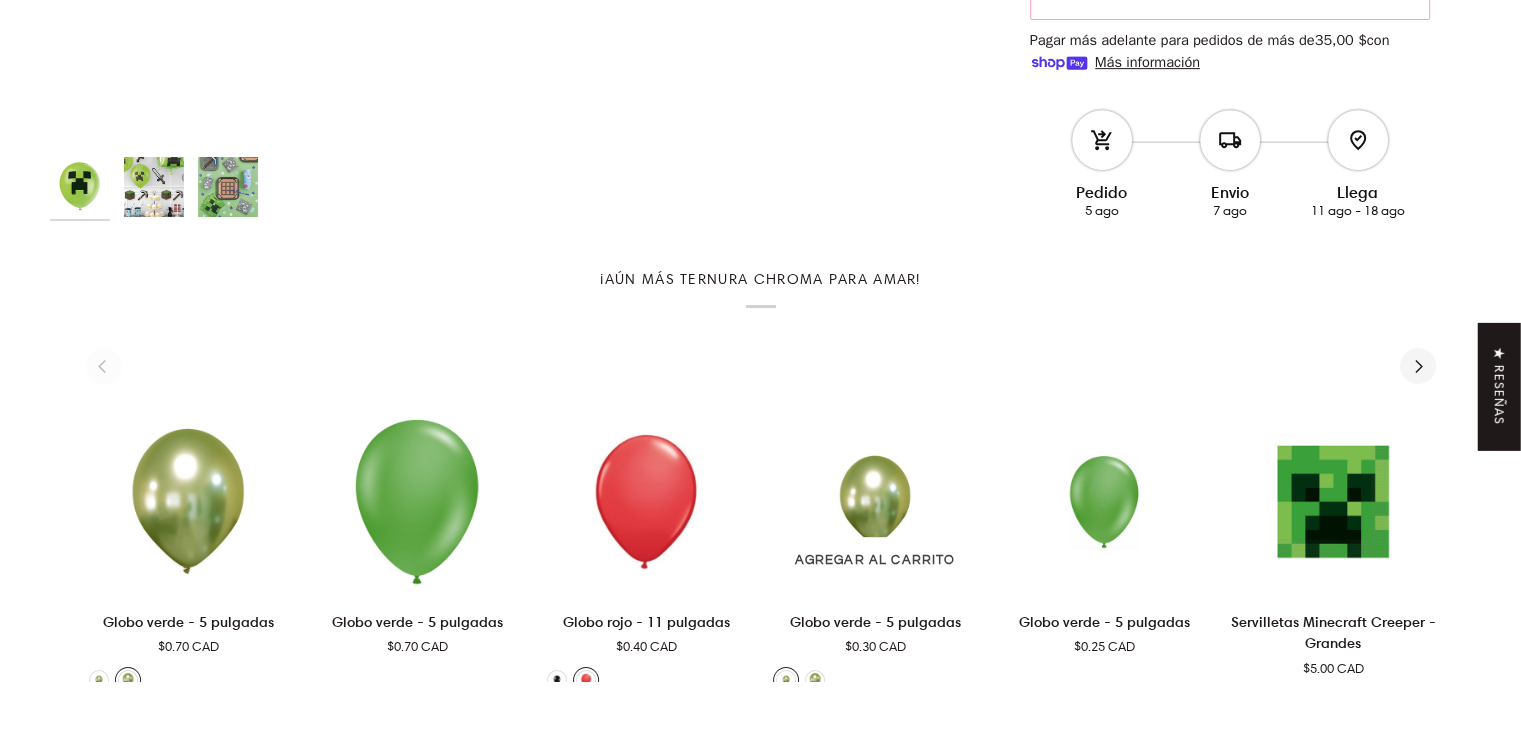 click at bounding box center (875, 501) 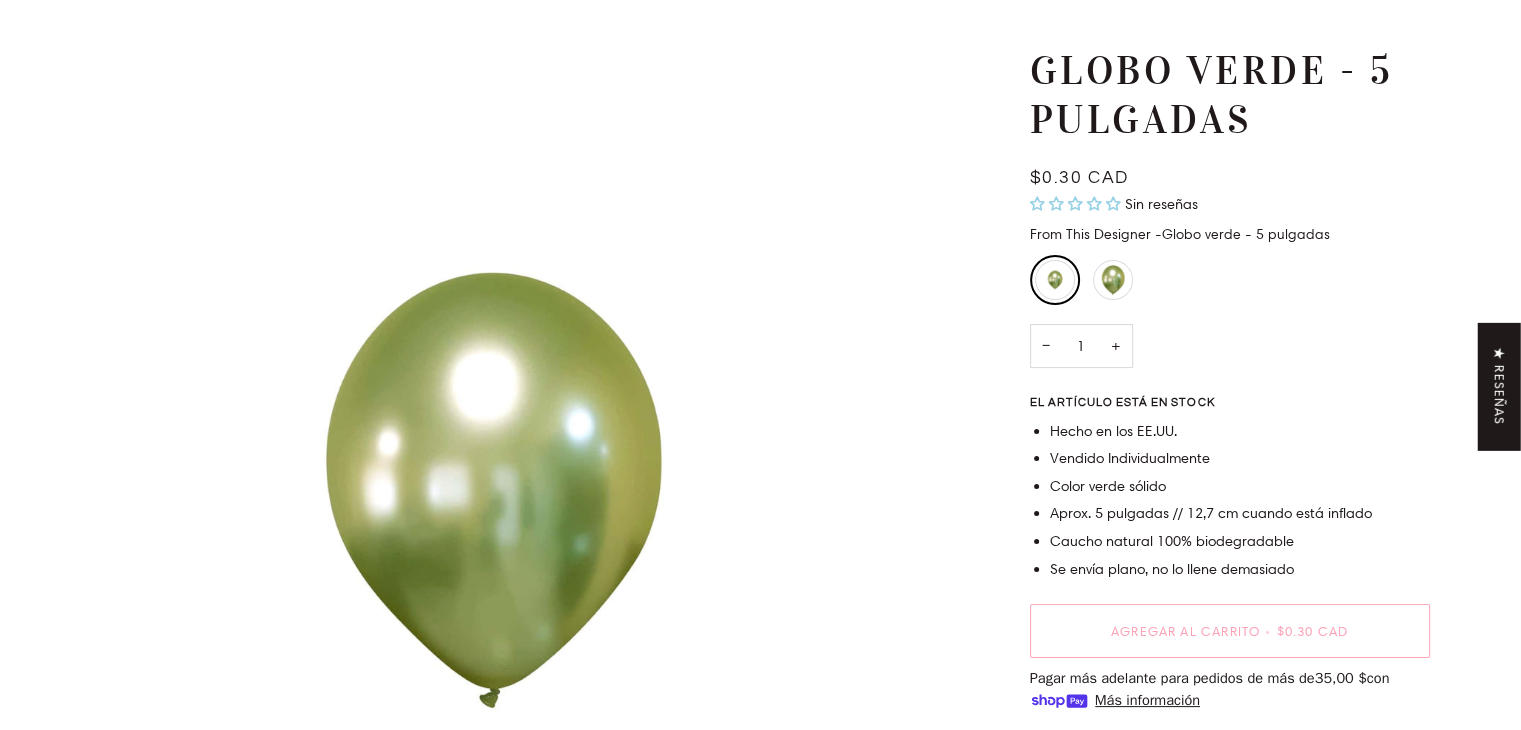 scroll, scrollTop: 0, scrollLeft: 0, axis: both 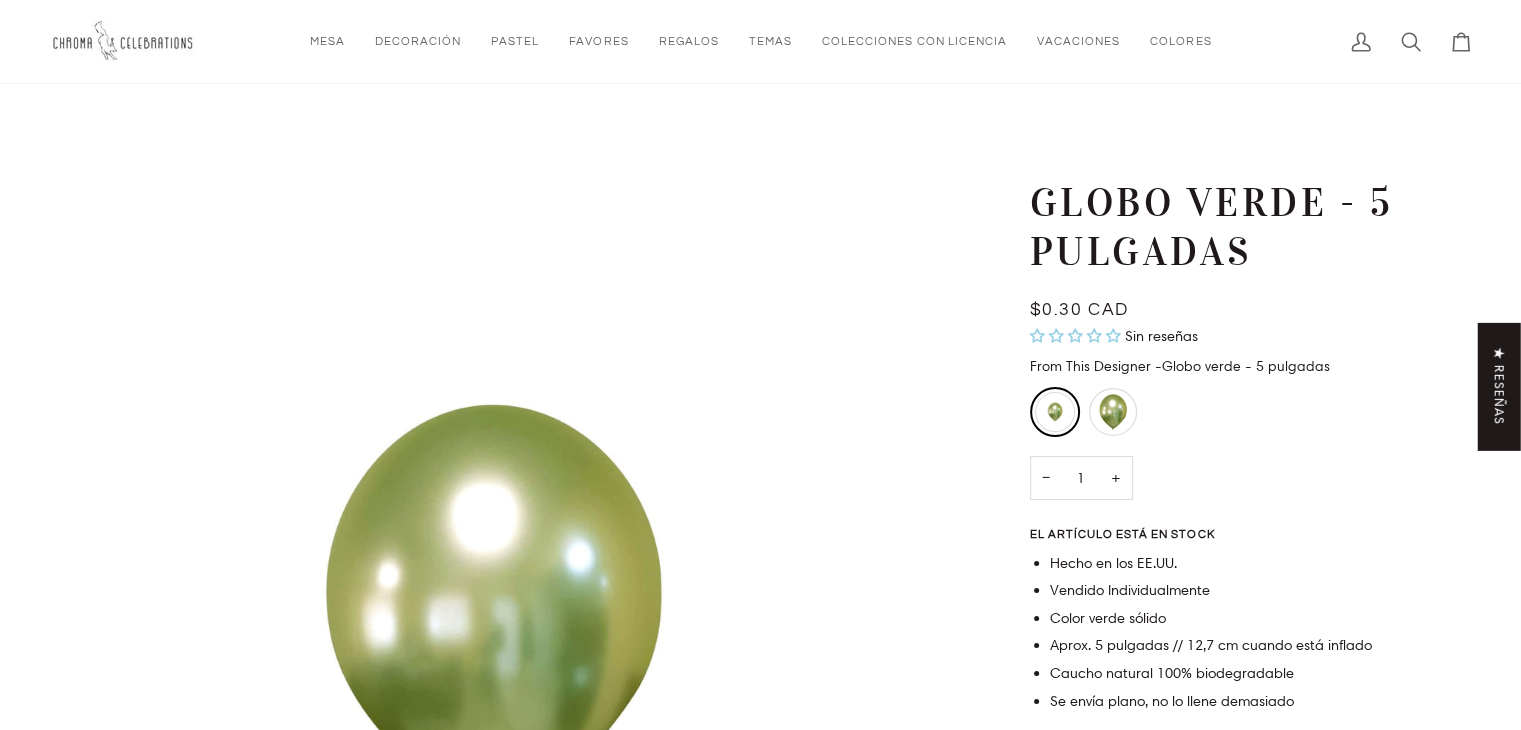 click at bounding box center [1113, 412] 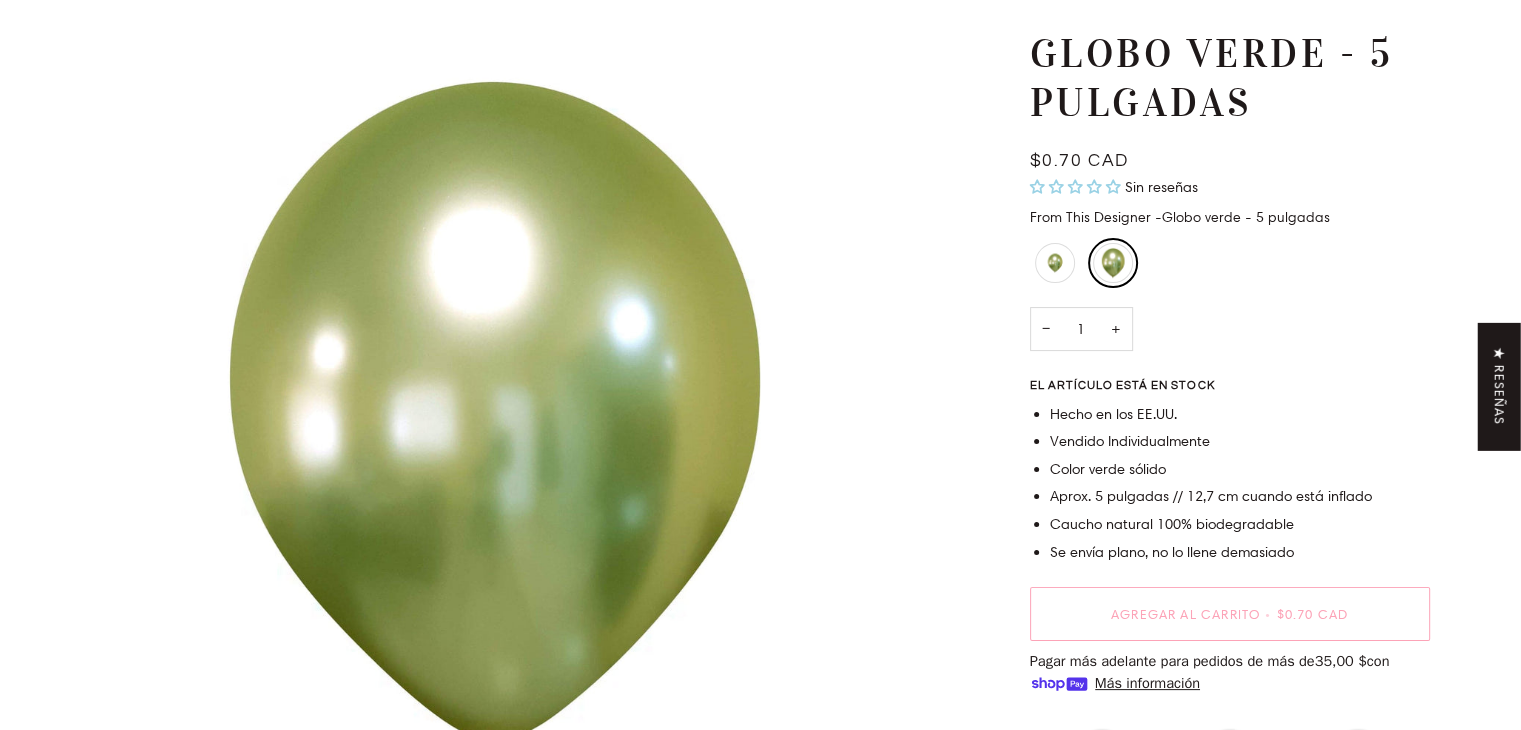 scroll, scrollTop: 200, scrollLeft: 0, axis: vertical 